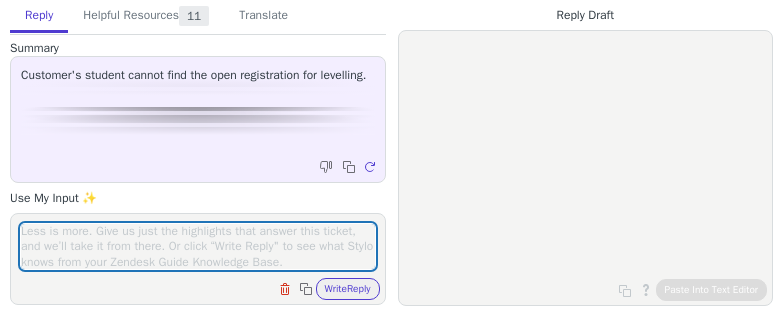 scroll, scrollTop: 0, scrollLeft: 0, axis: both 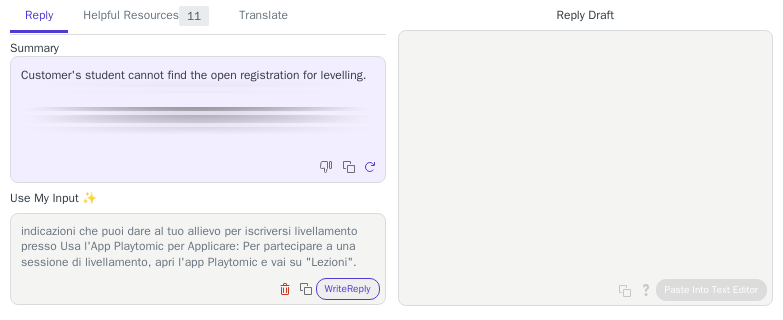 click on "indicazioni che puoi dare al tuo allievo per iscriversi livellamento presso Usa l'App Playtomic per Applicare: Per partecipare a una sessione di livellamento, apri l'app Playtomic e vai su "Lezioni". Cerca le attività contrassegnate come "Livellamento Playtomic" per trovare e iscriverti per le sessioni disponibili direttamente tramite l'app." at bounding box center (198, 246) 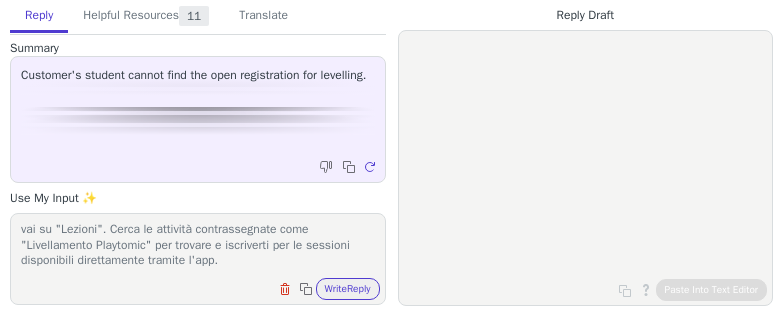 scroll, scrollTop: 78, scrollLeft: 0, axis: vertical 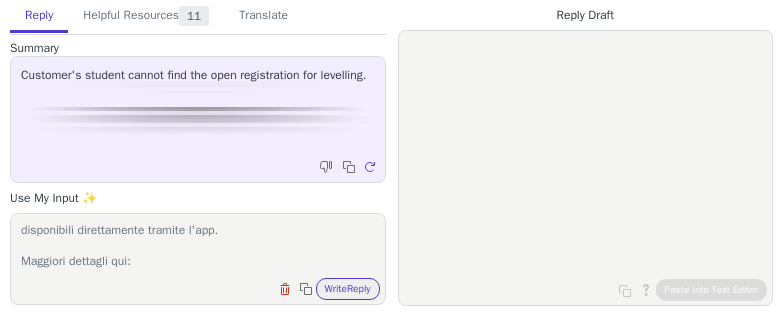 paste on "https://playerhelp.playtomic.com/hc/it/articles/19832024478097-Centri-di-livellamento-Playtomic" 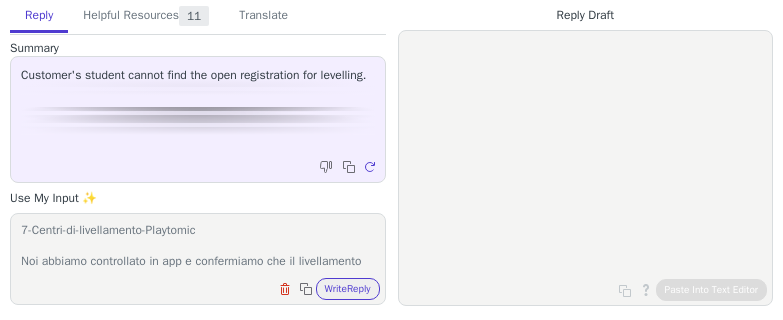 scroll, scrollTop: 155, scrollLeft: 0, axis: vertical 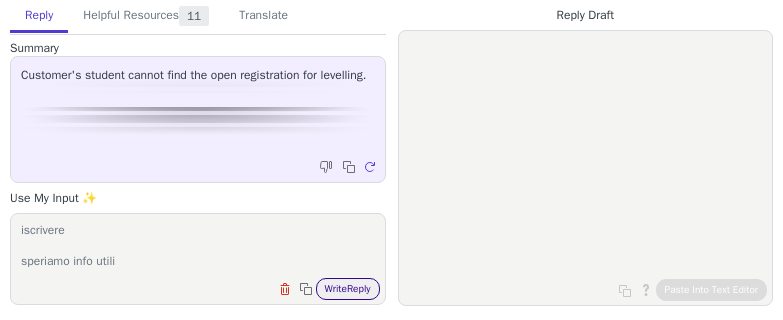 type on "indicazioni che puoi dare al tuo allievo per iscriversi livellamento presso TC [CITY]: Usa l'App Playtomic per Applicare: Per partecipare a una sessione di livellamento, apri l'app Playtomic e vai su "Lezioni". Cerca le attività contrassegnate come "Livellamento Playtomic" per trovare e iscriverti per le sessioni disponibili direttamente tramite l'app.
Maggiori dettagli qui: https://playerhelp.playtomic.com/hc/it/articles/19832024478097-Centri-di-livellamento-Playtomic
Noi abbiamo controllato in app e confermiamo che il livellamentoprogrammato per il [DATE] è visibile e si ci può iscrivere
speriamo info utili" 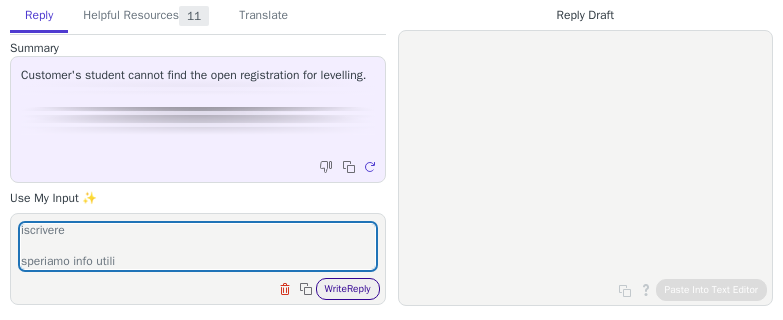 click on "Write  Reply" at bounding box center [348, 289] 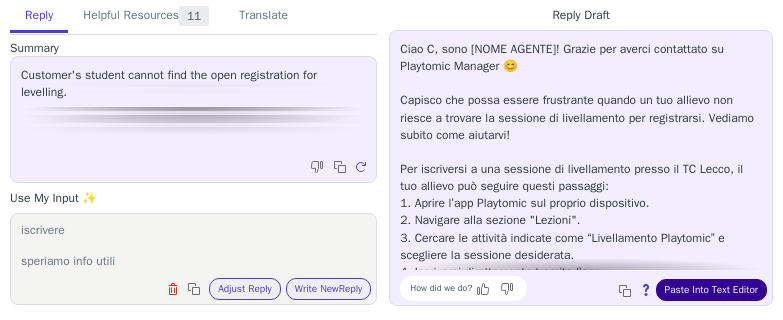 click on "Paste Into Text Editor" at bounding box center [711, 290] 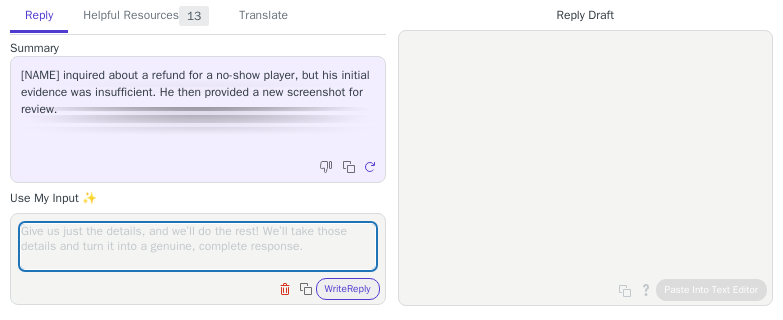 click at bounding box center [198, 246] 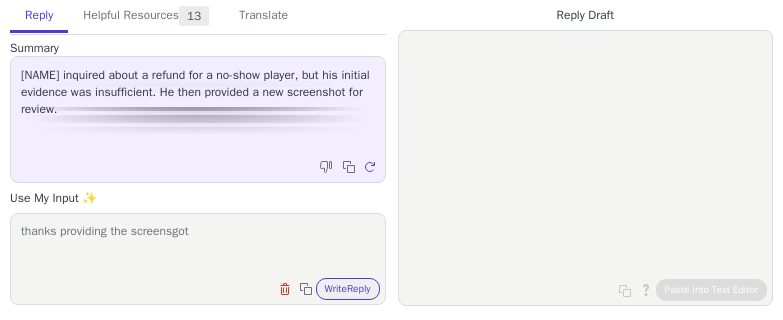 click on "thanks providing the screensgot" at bounding box center [198, 246] 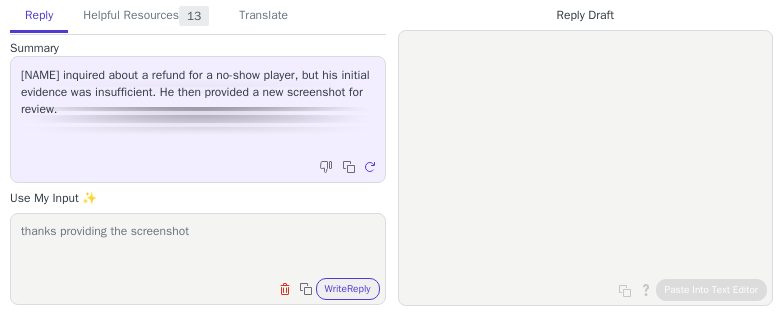 scroll, scrollTop: 0, scrollLeft: 0, axis: both 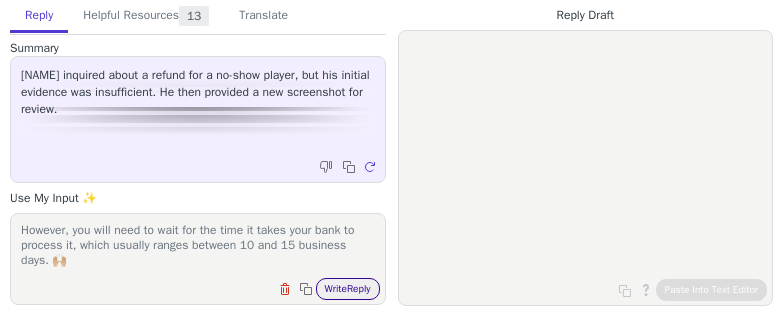 type on "thanks providing the screenshot
We confirm that your refund has been successfully processed. 🎉
However, you will need to wait for the time it takes your bank to process it, which usually ranges between 10 and 15 business days. 🙌🏼" 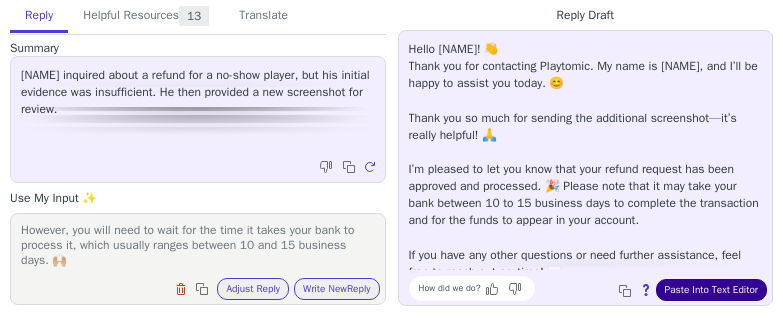 click on "Paste Into Text Editor" at bounding box center (711, 290) 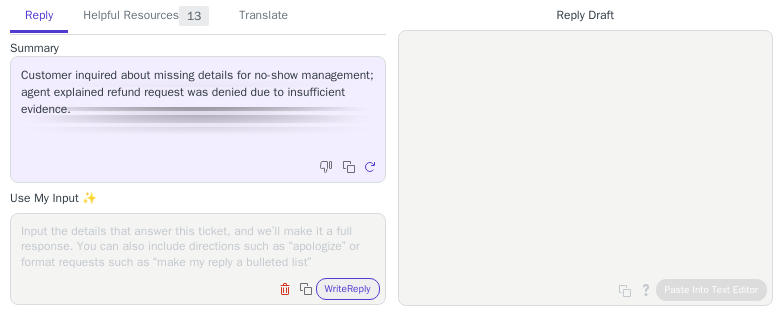 scroll, scrollTop: 0, scrollLeft: 0, axis: both 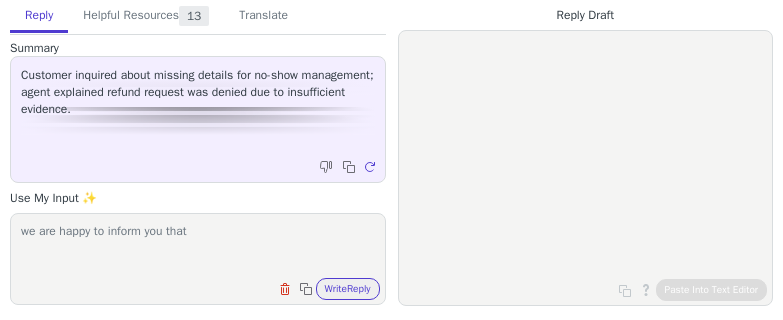 paste on "[FIRST]" 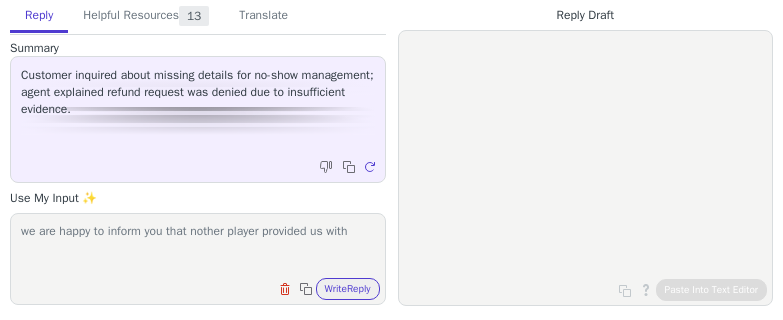 click on "we are happy to inform you that nother player provided us with" at bounding box center (198, 246) 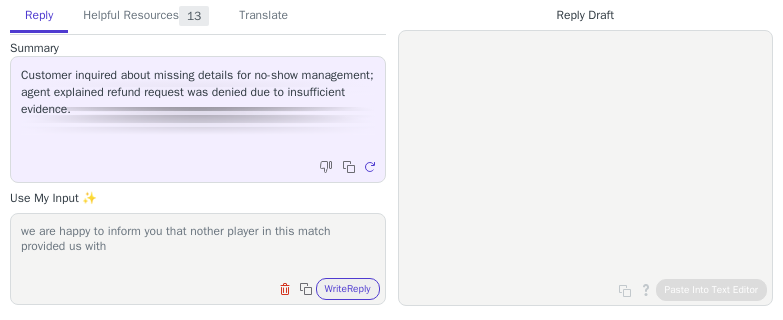 click on "we are happy to inform you that nother player in this match provided us with" at bounding box center (198, 246) 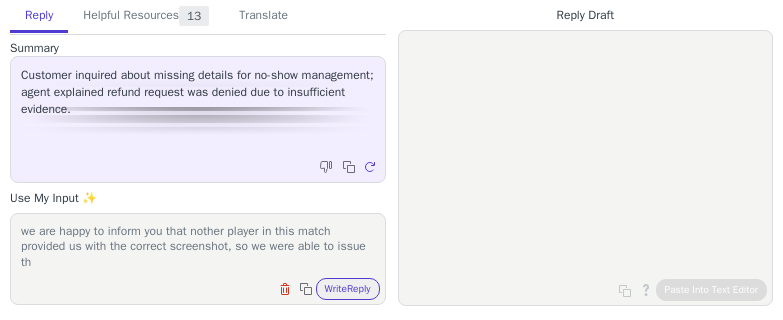 scroll, scrollTop: 0, scrollLeft: 0, axis: both 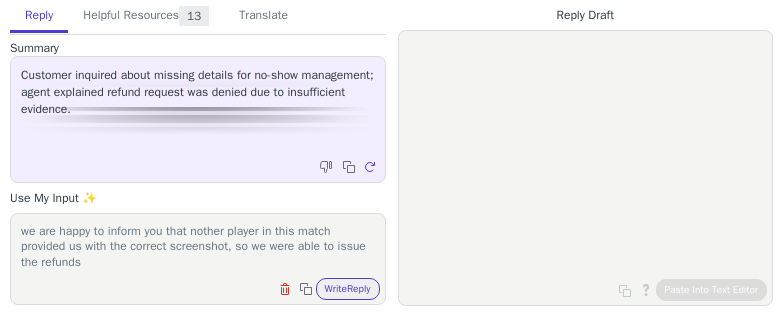 click on "we are happy to inform you that nother player in this match provided us with the correct screenshot, so we were able to issue the refunds" at bounding box center [198, 246] 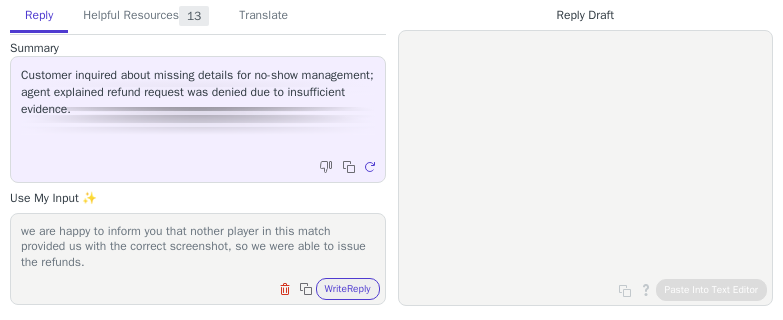 paste on "We confirm that your refund has been successfully processed. 🎉
However, you will need to wait for the time it takes your bank to process it, which usually ranges between 10 and 15 business days. 🙌🏼" 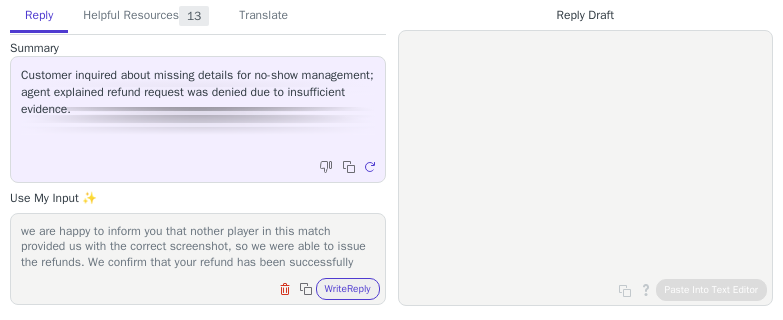 scroll, scrollTop: 78, scrollLeft: 0, axis: vertical 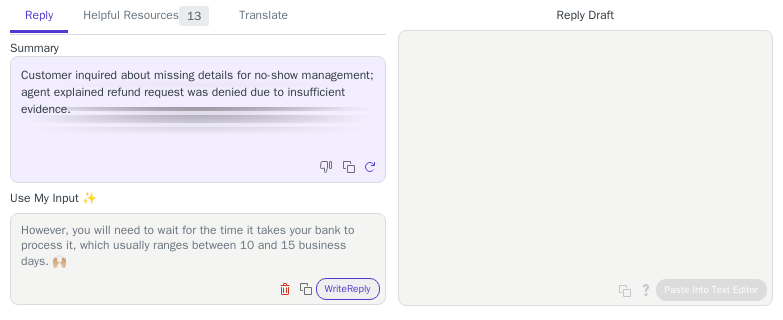 type on "we are happy to inform you that nother player in this match provided us with the correct screenshot, so we were able to issue the refunds. We confirm that your refund has been successfully processed. 🎉
However, you will need to wait for the time it takes your bank to process it, which usually ranges between 10 and 15 business days. 🙌🏼" 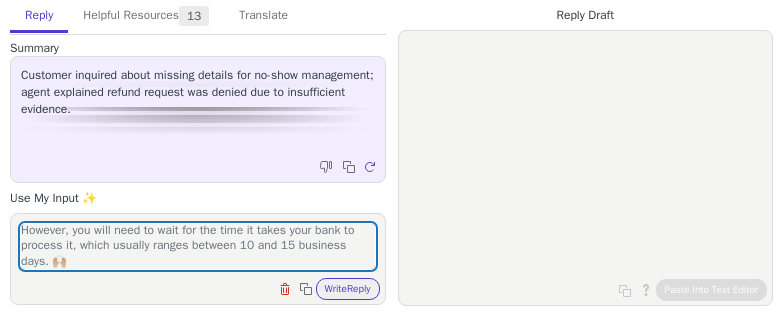click on "we are happy to inform you that nother player in this match provided us with the correct screenshot, so we were able to issue the refunds. We confirm that your refund has been successfully processed. 🎉
However, you will need to wait for the time it takes your bank to process it, which usually ranges between 10 and 15 business days. 🙌🏼 Clear field Copy to clipboard Write  Reply" at bounding box center [198, 259] 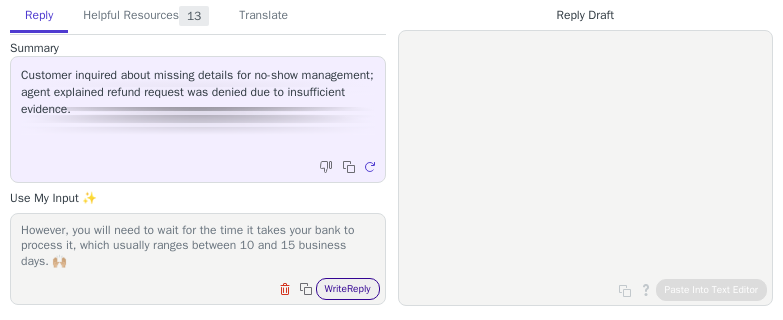 click on "Write  Reply" at bounding box center [348, 289] 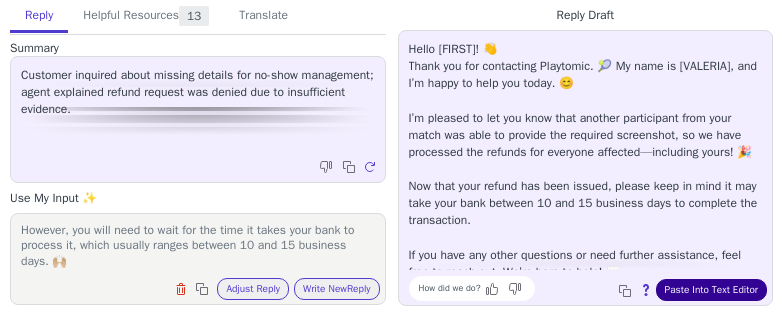 click on "Paste Into Text Editor" at bounding box center (711, 290) 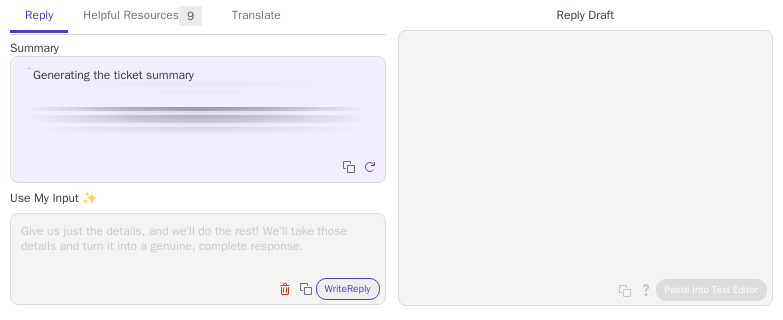 scroll, scrollTop: 0, scrollLeft: 0, axis: both 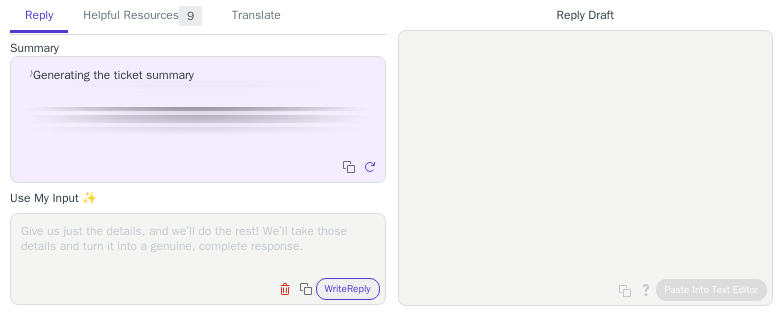 click at bounding box center [198, 246] 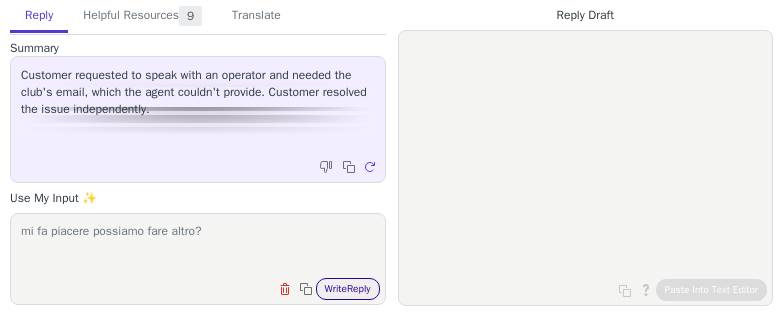type on "mi fa piacere possiamo fare altro?" 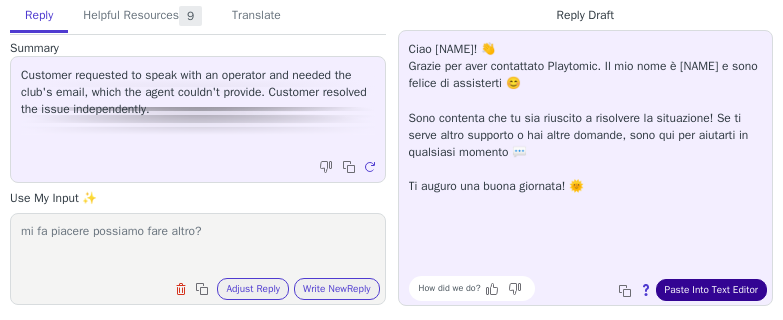 click on "Paste Into Text Editor" at bounding box center [711, 290] 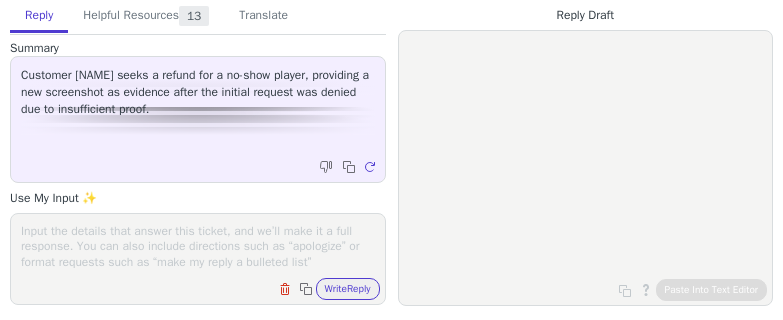 scroll, scrollTop: 0, scrollLeft: 0, axis: both 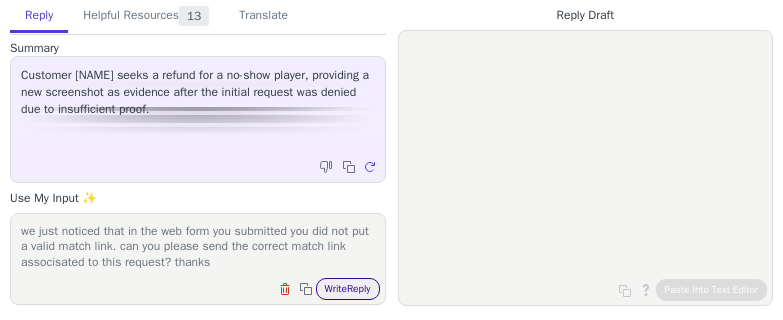 type on "we just noticed that in the web form you submitted you did not put a valid match link. can you please send the correct match link associsated to this request? thanks" 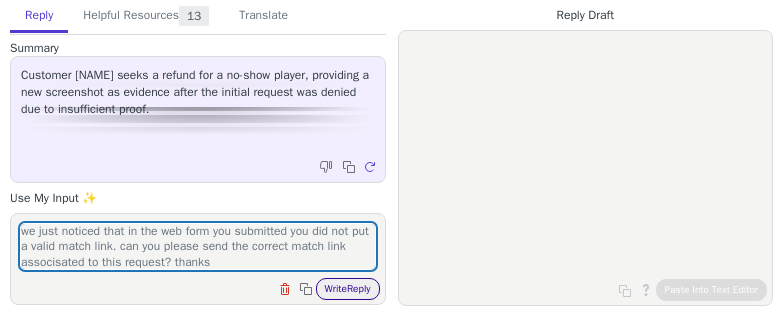 click on "Write  Reply" at bounding box center (348, 289) 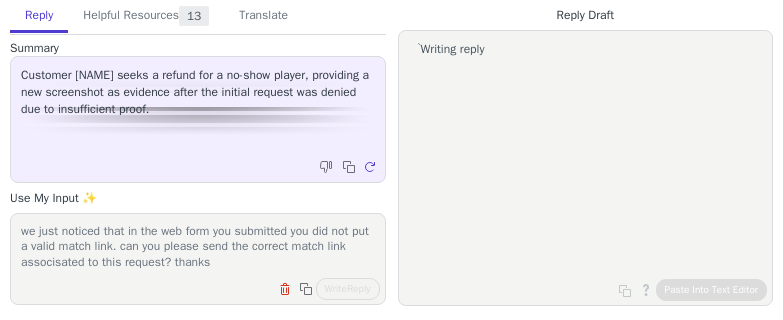 click on "we just noticed that in the web form you submitted you did not put a valid match link. can you please send the correct match link associsated to this request? thanks Clear field Copy to clipboard Write  Reply" at bounding box center (198, 259) 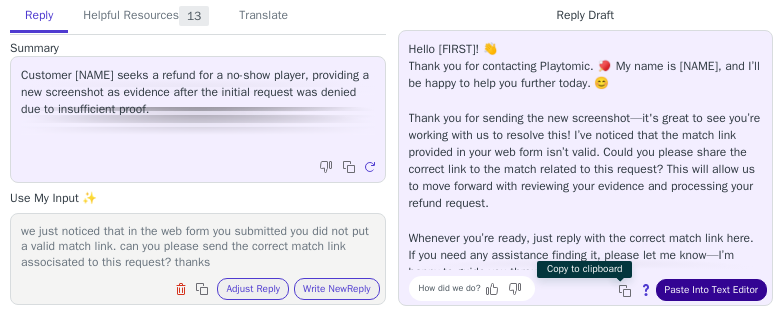 click on "Paste Into Text Editor" at bounding box center (711, 290) 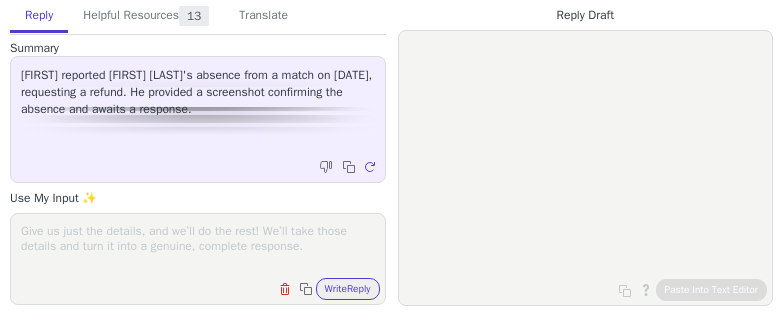 scroll, scrollTop: 0, scrollLeft: 0, axis: both 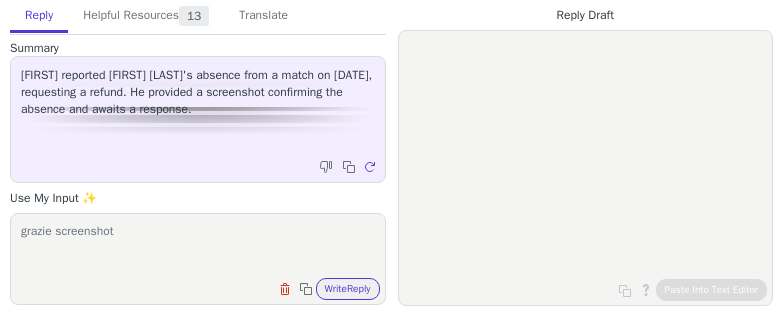 paste on "Confermiamo che il tuo rimborso è stato elaborato con successo 🎉
Tuttavia, dovrai attendere il tempo necessario alla tua banca per elaborarlo, che di solito varia dai 10 ai 15 giorni lavorativi 🙌🏼" 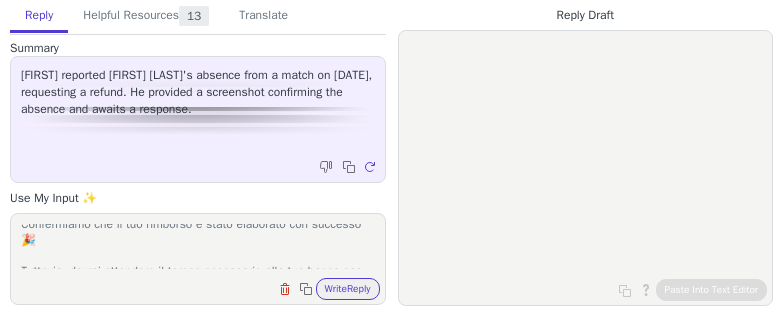 scroll, scrollTop: 0, scrollLeft: 0, axis: both 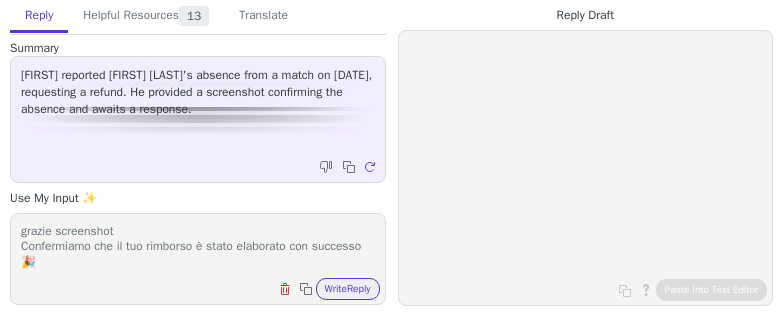 click on "grazie screenshot
Confermiamo che il tuo rimborso è stato elaborato con successo 🎉
Tuttavia, dovrai attendere il tempo necessario alla tua banca per elaborarlo, che di solito varia dai 10 ai 15 giorni lavorativi 🙌🏼" at bounding box center (198, 246) 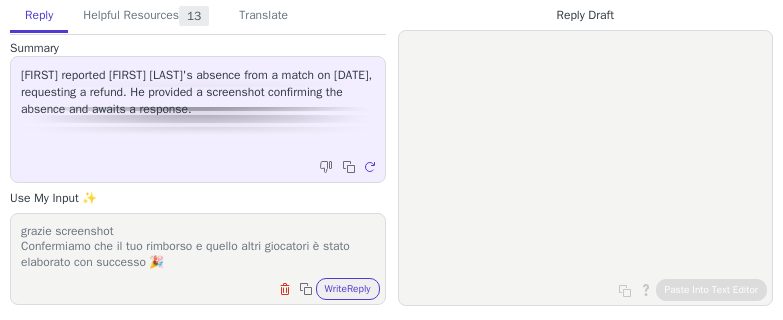 click on "grazie screenshot
Confermiamo che il tuo rimborso e quello altri giocatori è stato elaborato con successo 🎉
Tuttavia, dovrai attendere il tempo necessario alla tua banca per elaborarlo, che di solito varia dai 10 ai 15 giorni lavorativi 🙌🏼" at bounding box center [198, 246] 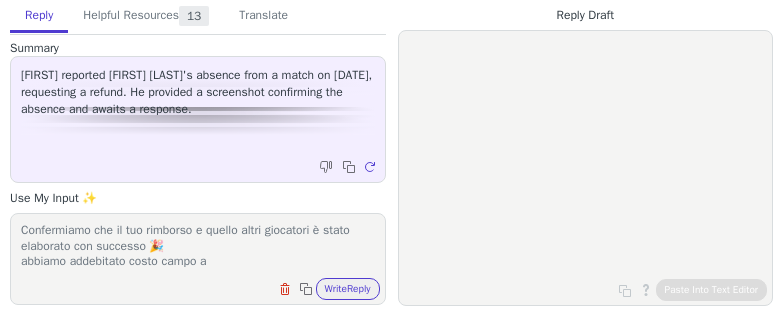 paste on "[FIRST] [LAST]" 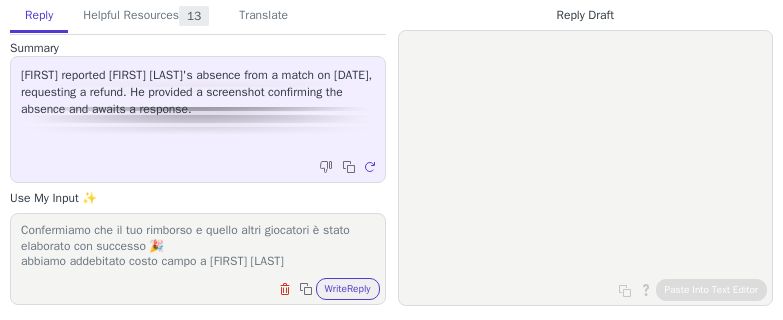 scroll, scrollTop: 32, scrollLeft: 0, axis: vertical 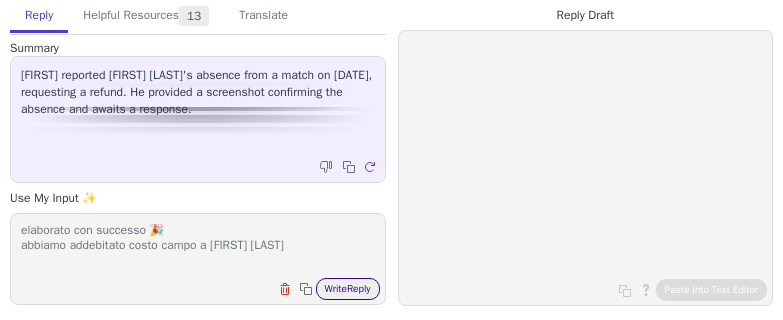 type on "grazie screenshot
Confermiamo che il tuo rimborso e quello altri giocatori è stato elaborato con successo 🎉
abbiamo addebitato costo campo a [FIRST] [LAST]
Tuttavia, dovrai attendere il tempo necessario alla tua banca per elaborarlo, che di solito varia dai 10 ai 15 giorni lavorativi 🙌🏼" 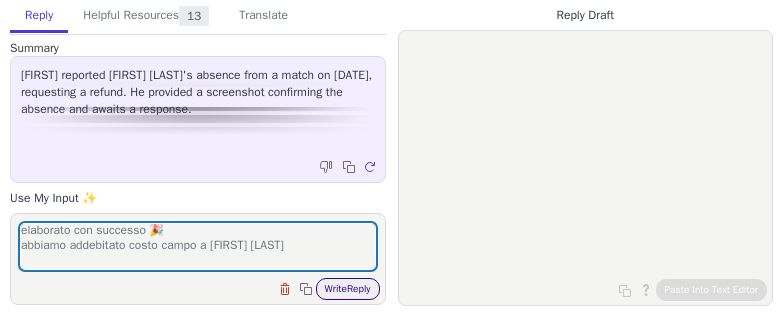 click on "Write  Reply" at bounding box center (348, 289) 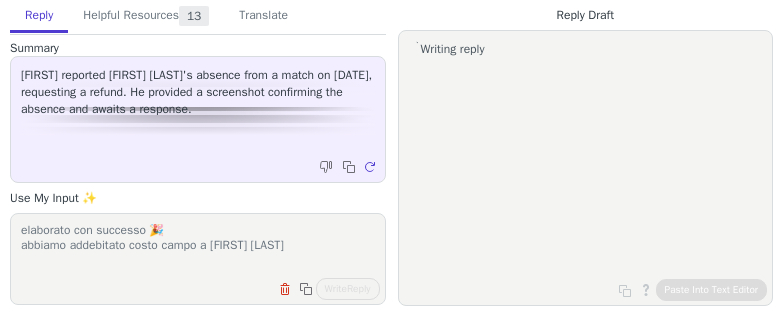 click on "grazie screenshot
Confermiamo che il tuo rimborso e quello altri giocatori è stato elaborato con successo 🎉
abbiamo addebitato costo campo a [FIRST] [LAST]
Tuttavia, dovrai attendere il tempo necessario alla tua banca per elaborarlo, che di solito varia dai 10 ai 15 giorni lavorativi 🙌🏼" at bounding box center (198, 246) 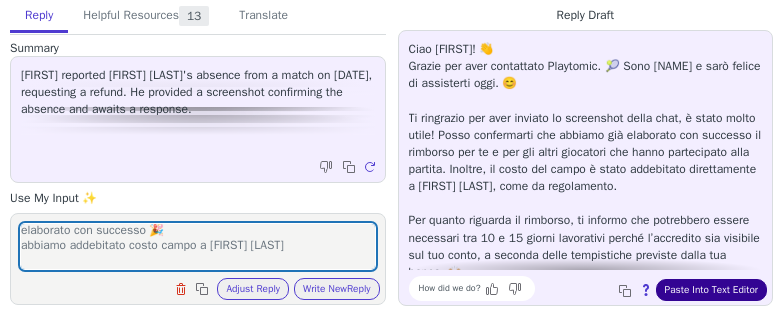 click on "Paste Into Text Editor" at bounding box center [711, 290] 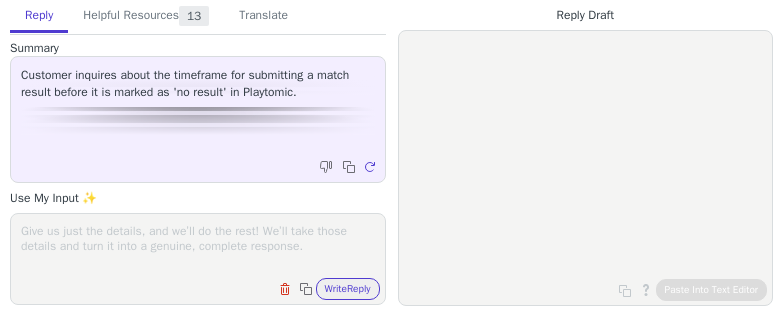 scroll, scrollTop: 0, scrollLeft: 0, axis: both 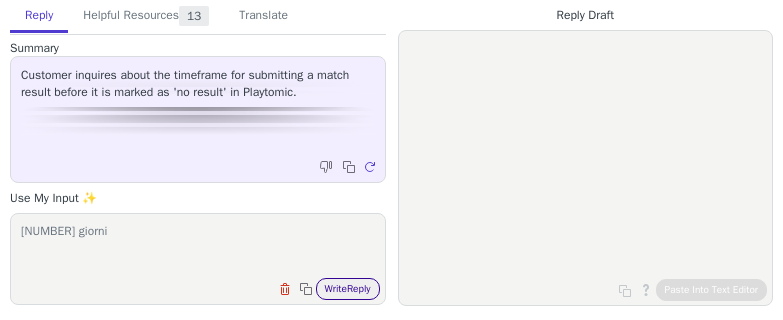 type on "7 giorni" 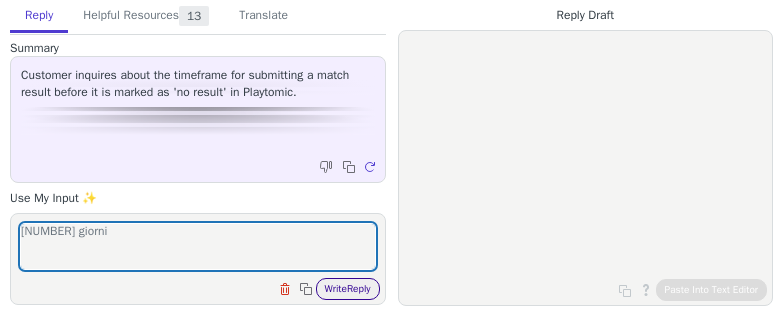 click on "Write  Reply" at bounding box center [348, 289] 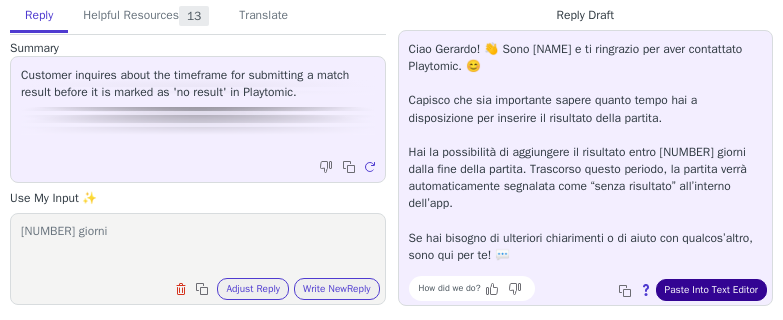 click on "Paste Into Text Editor" at bounding box center [711, 290] 